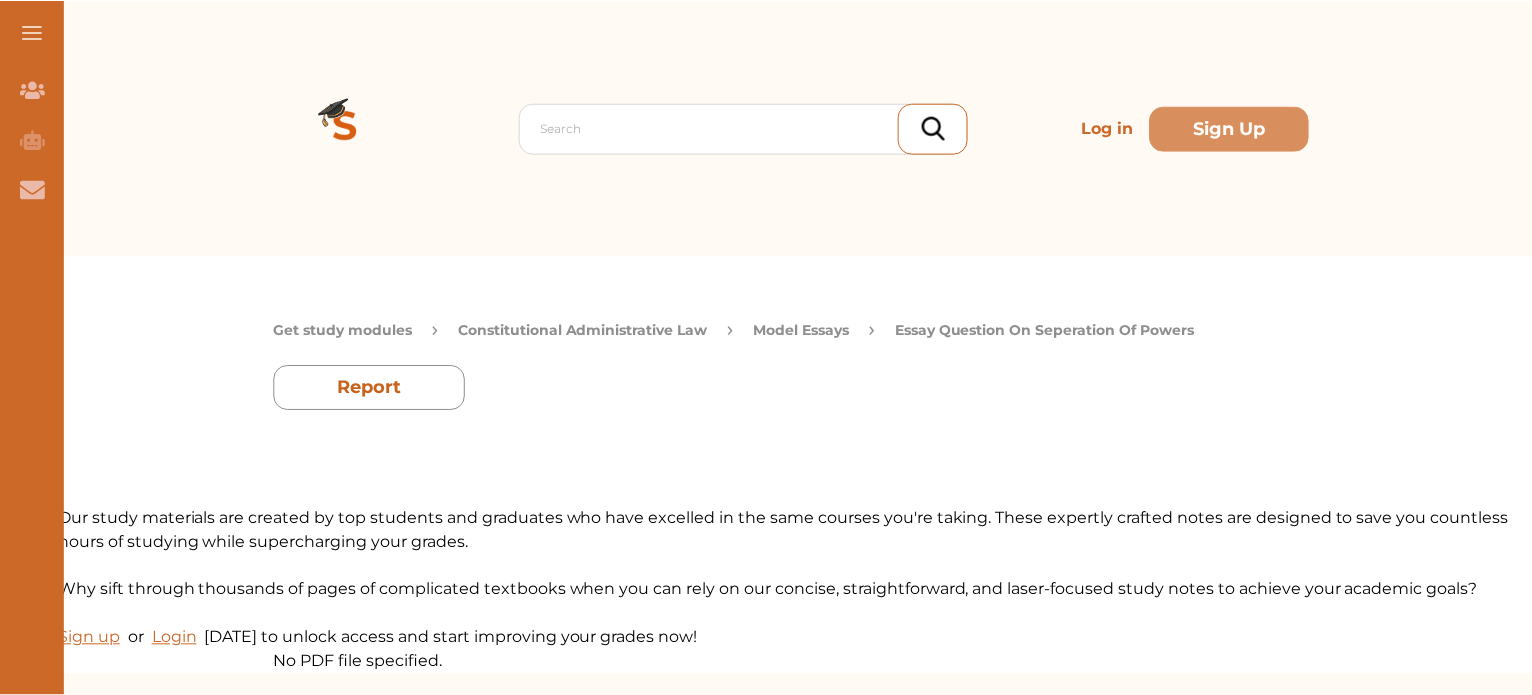 scroll, scrollTop: 0, scrollLeft: 0, axis: both 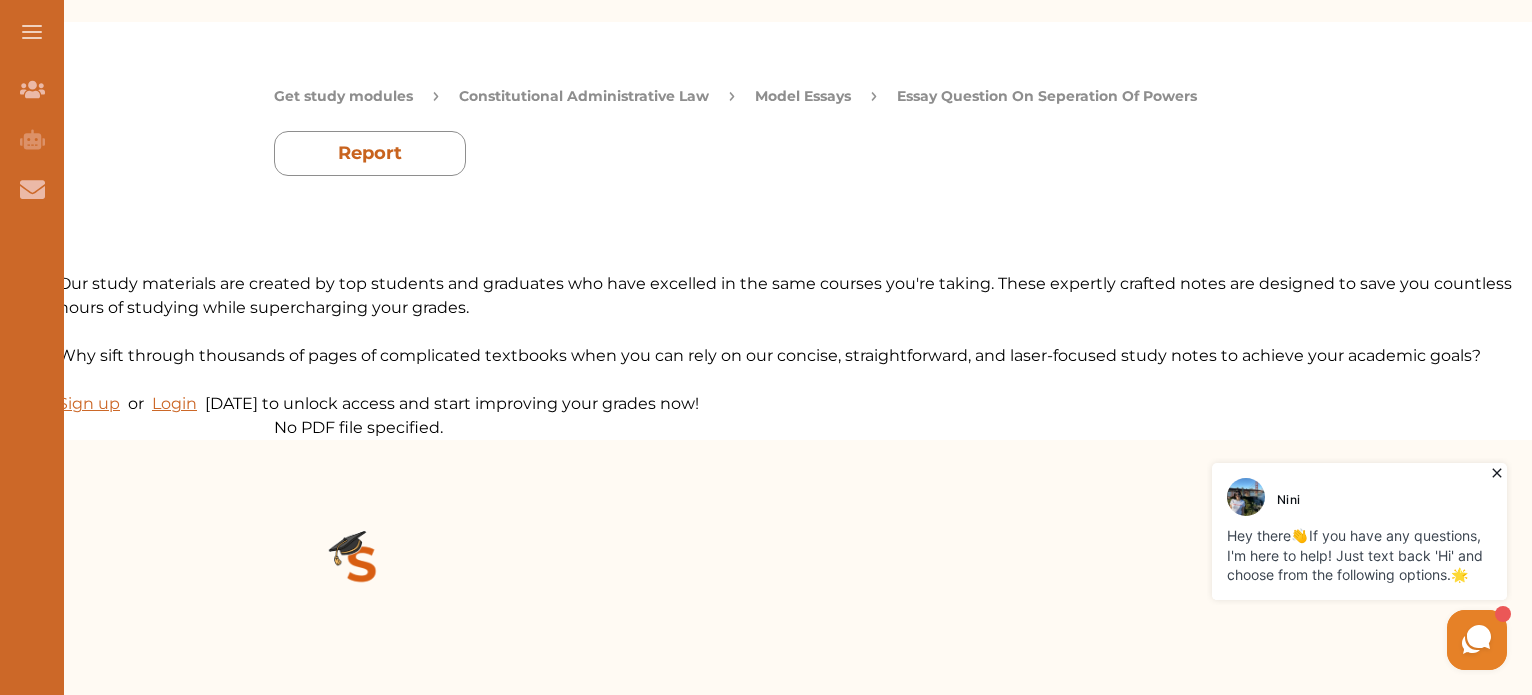 click on "Model Essays" at bounding box center [803, 96] 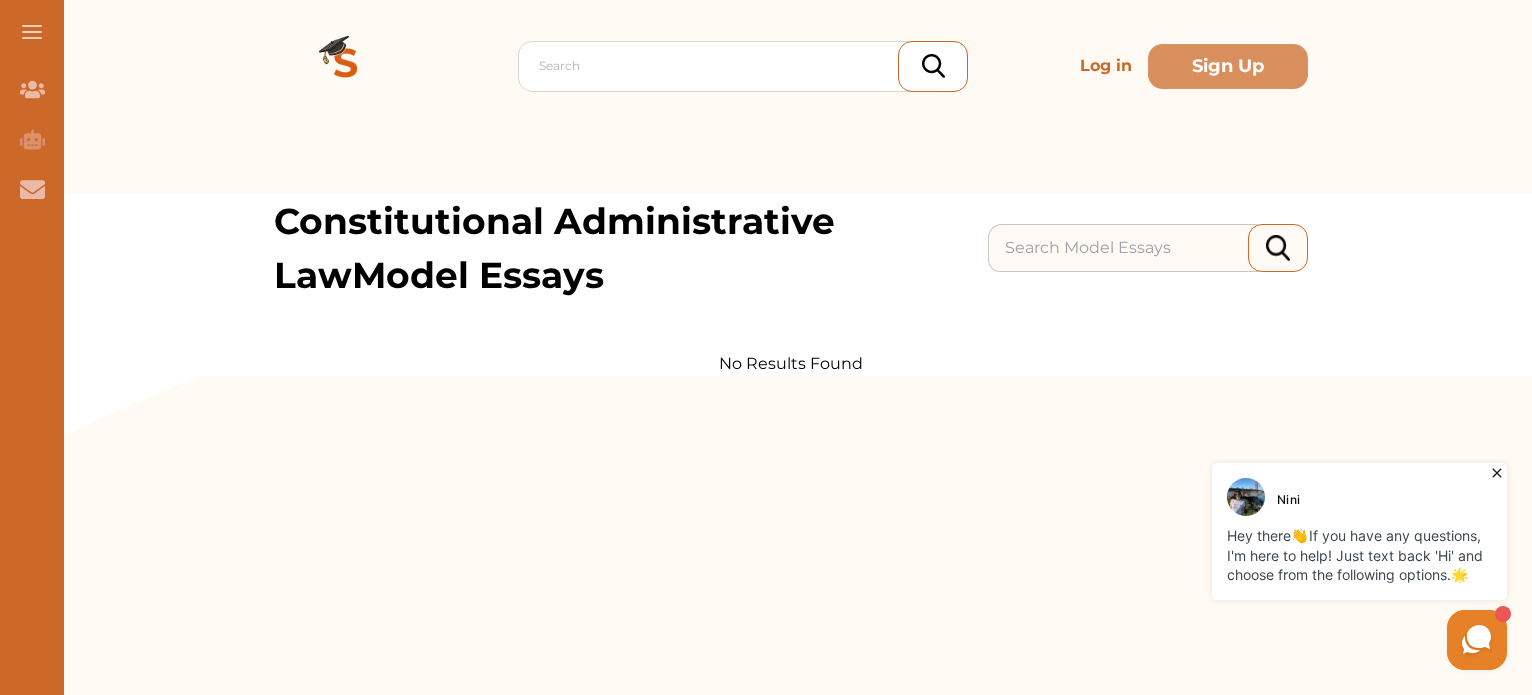 scroll, scrollTop: 40, scrollLeft: 0, axis: vertical 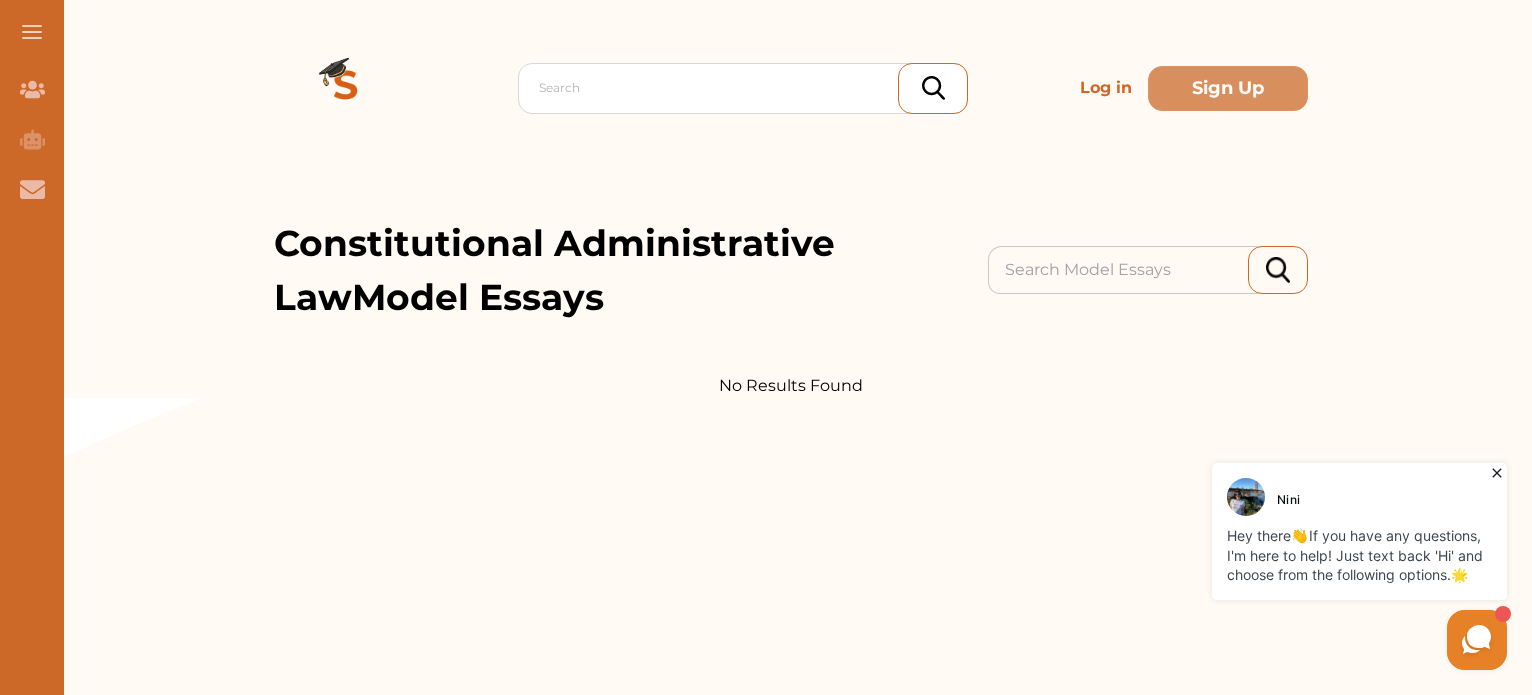 click 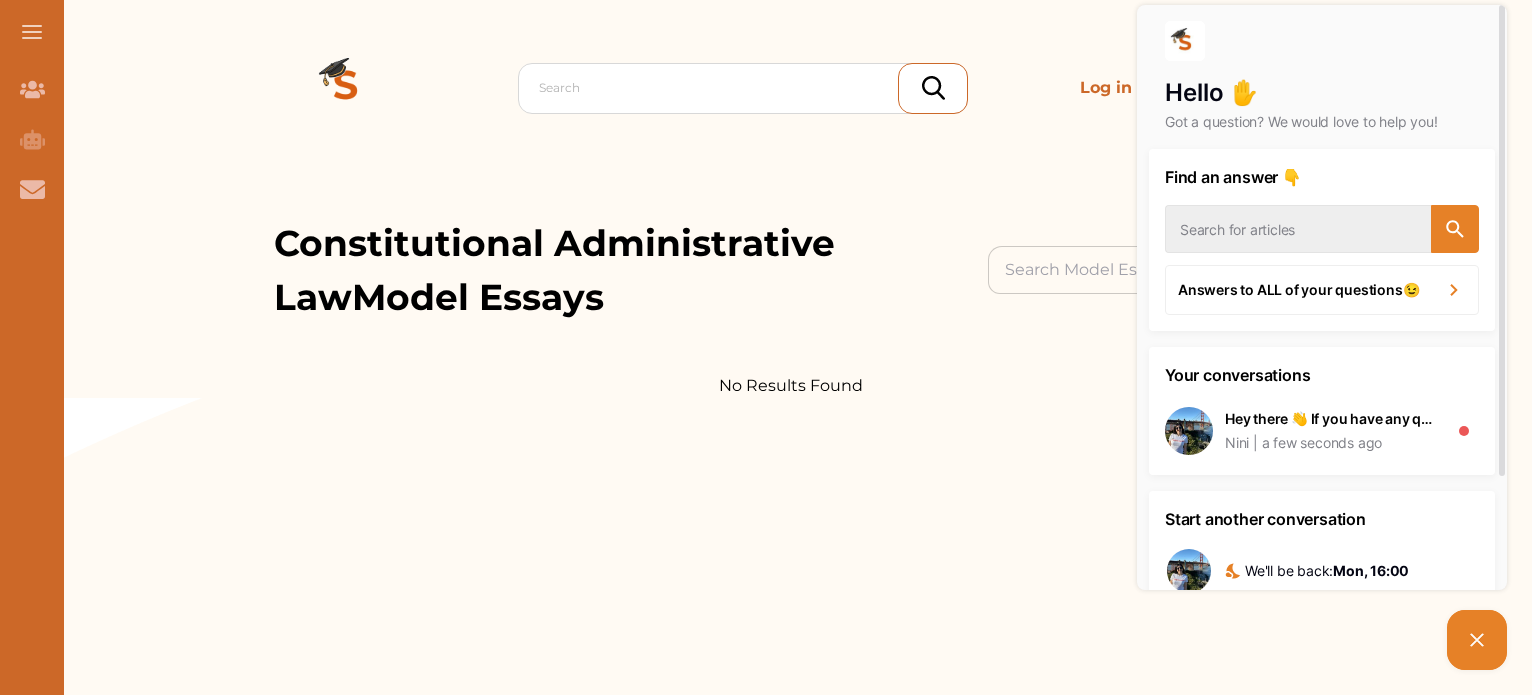 click at bounding box center (791, 426) 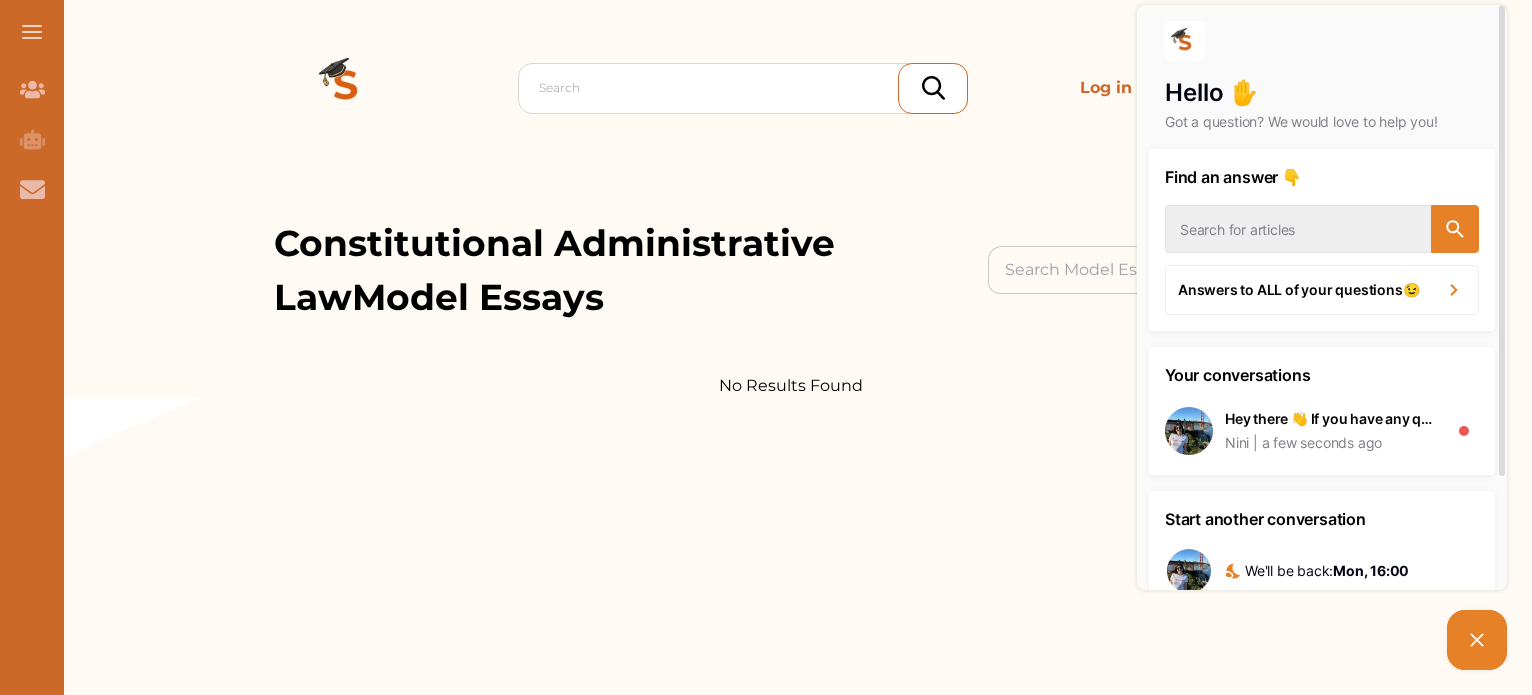 click 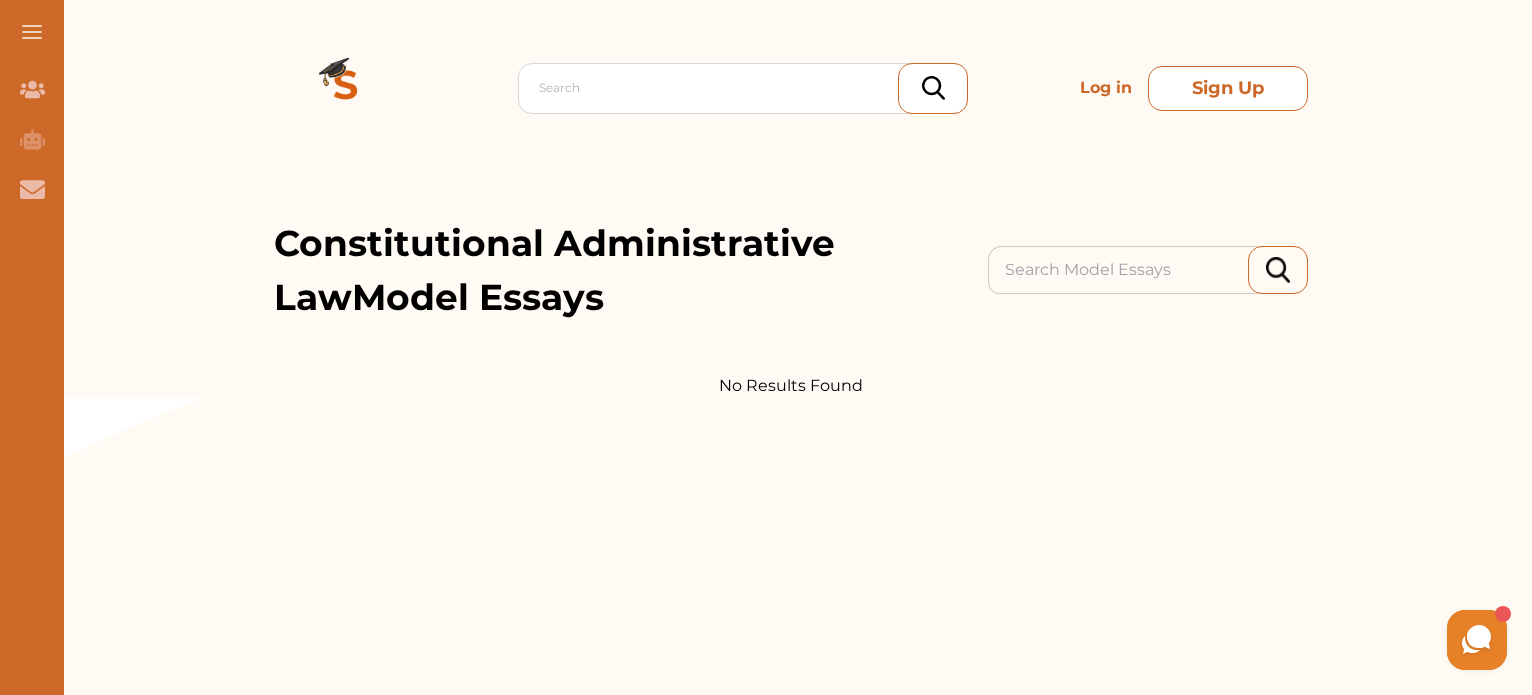 click on "Sign Up" at bounding box center [1228, 88] 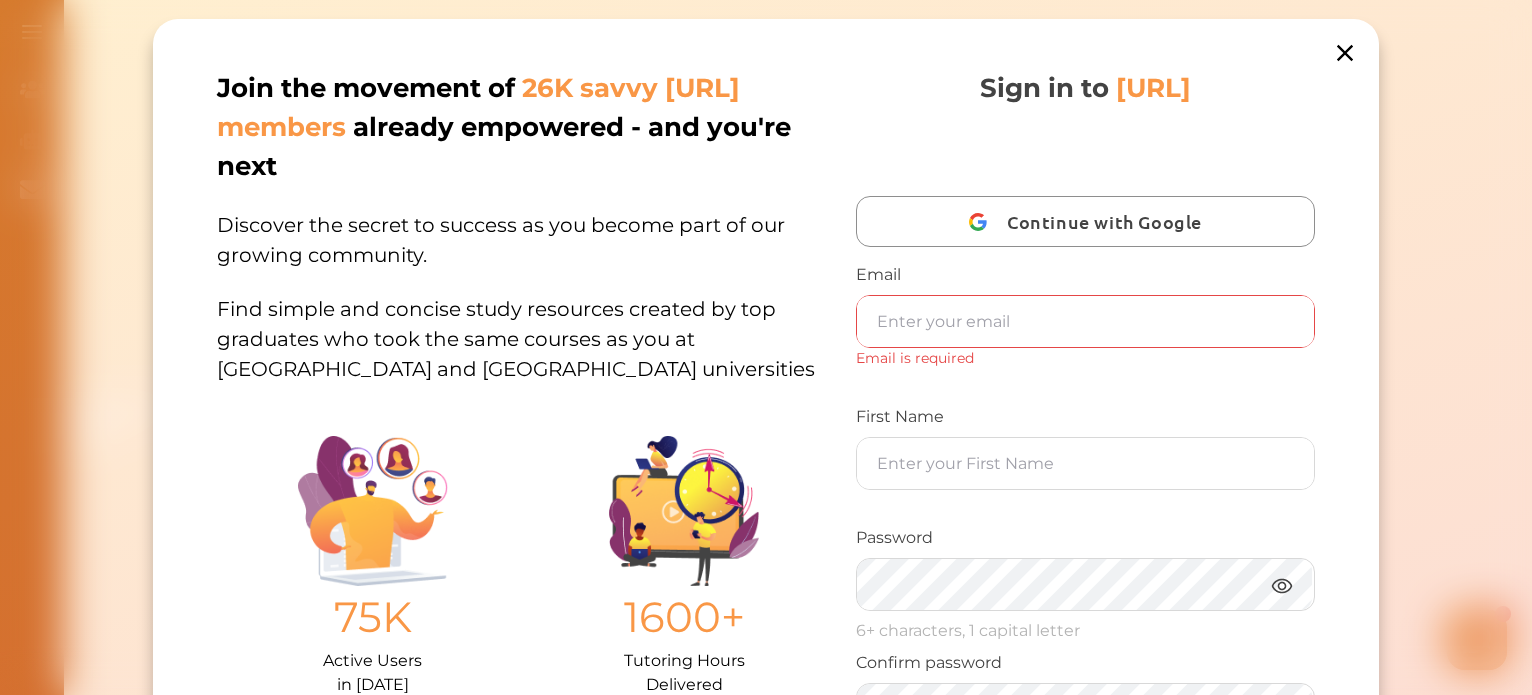 click 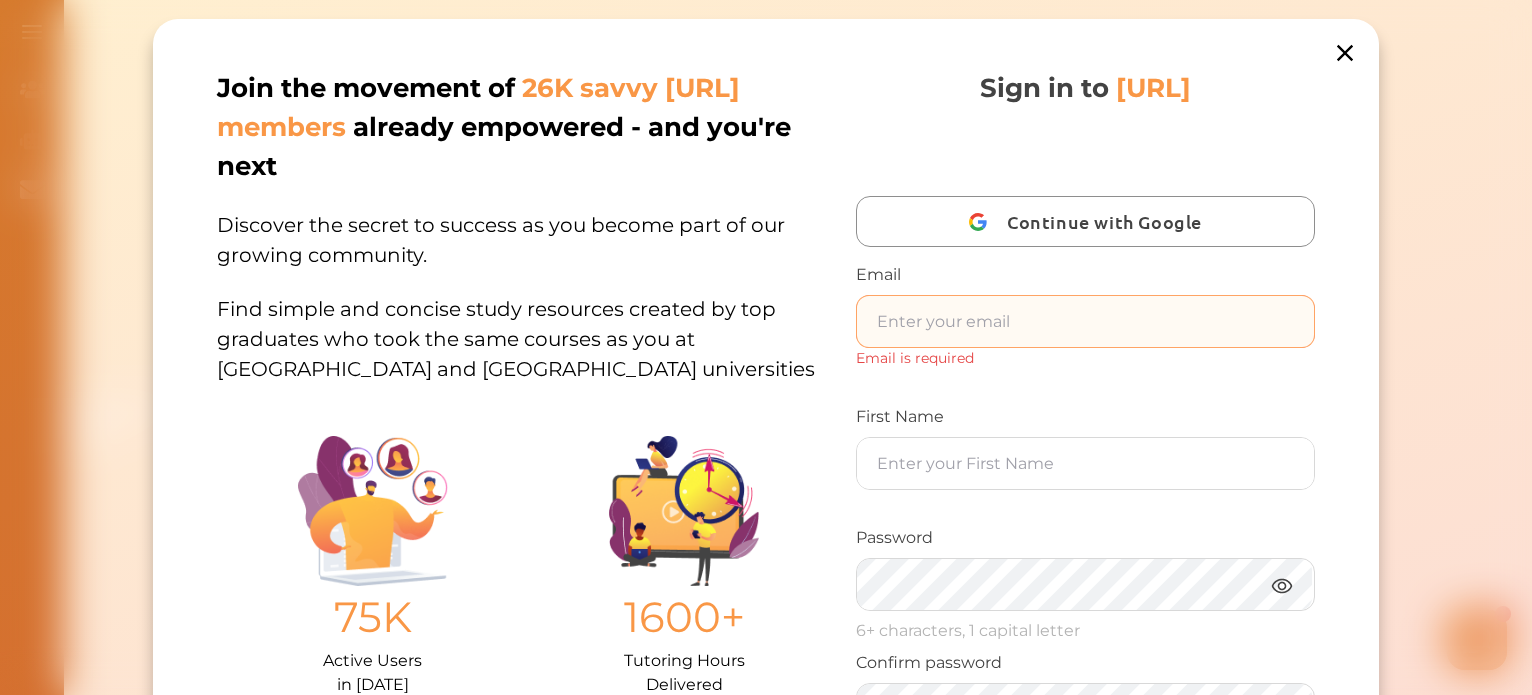 click at bounding box center (1086, 321) 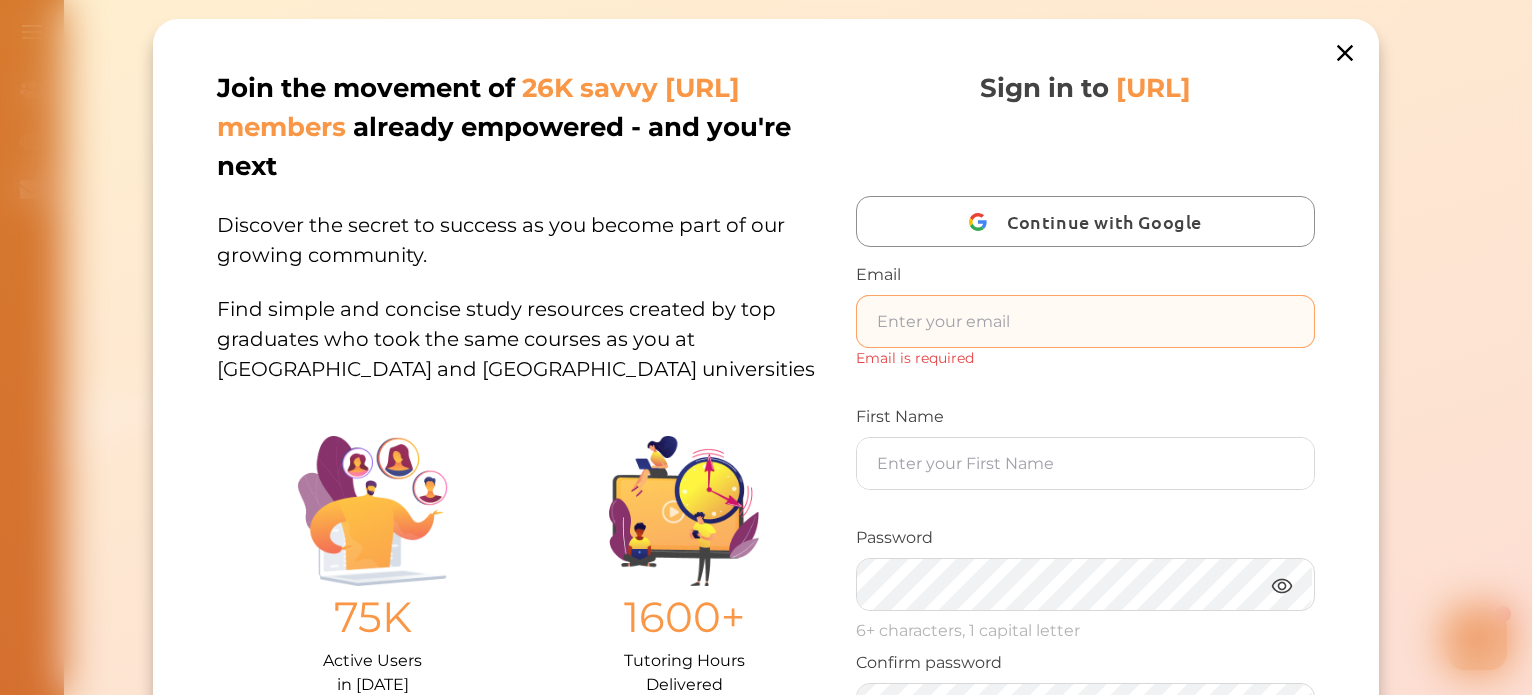 scroll, scrollTop: 88, scrollLeft: 0, axis: vertical 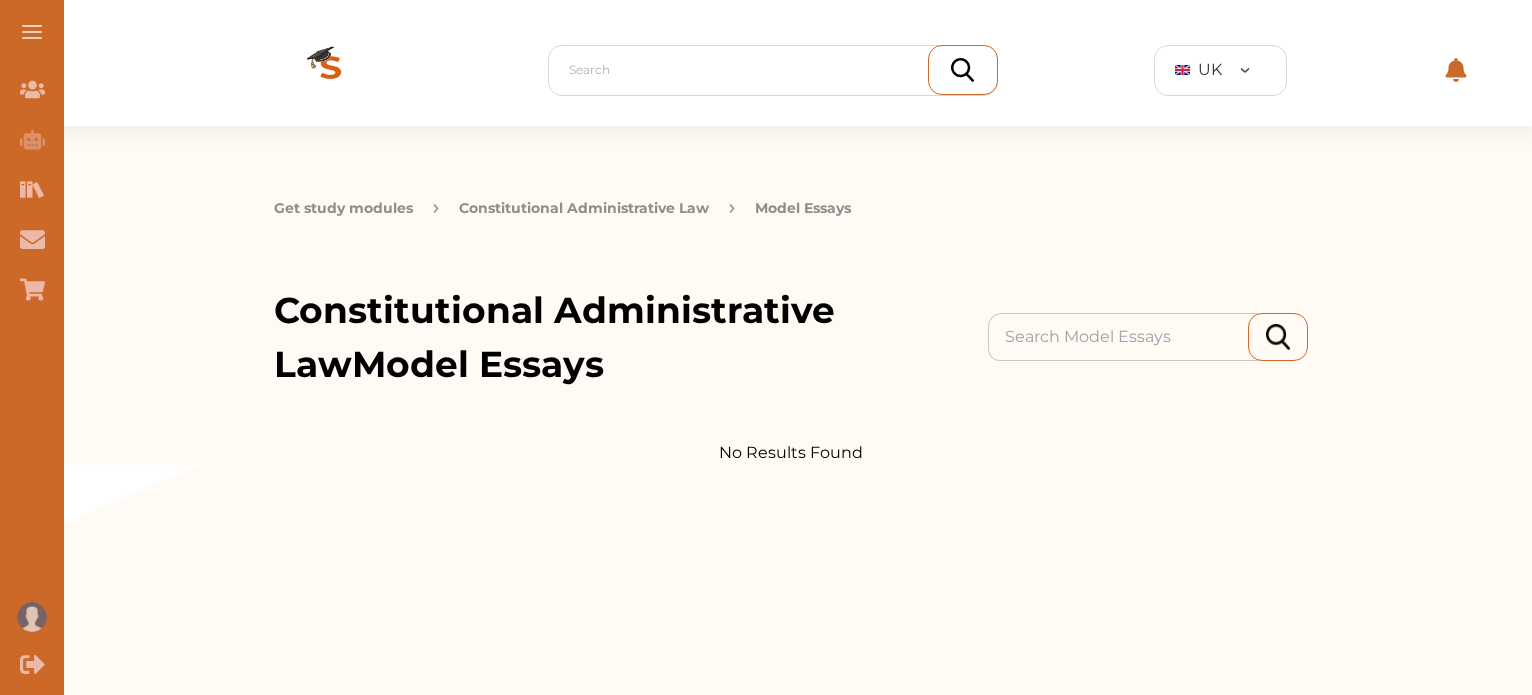 click on "Get study modules" at bounding box center (343, 208) 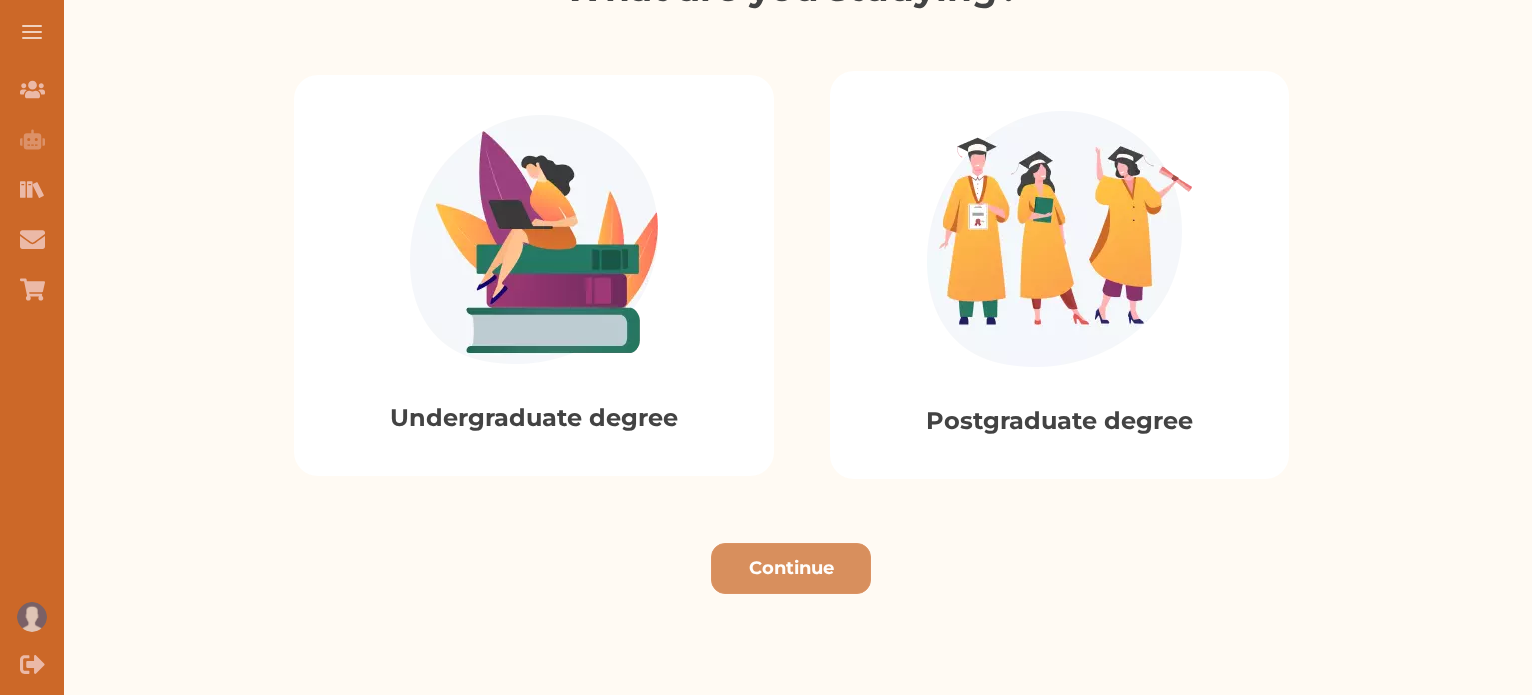 scroll, scrollTop: 510, scrollLeft: 0, axis: vertical 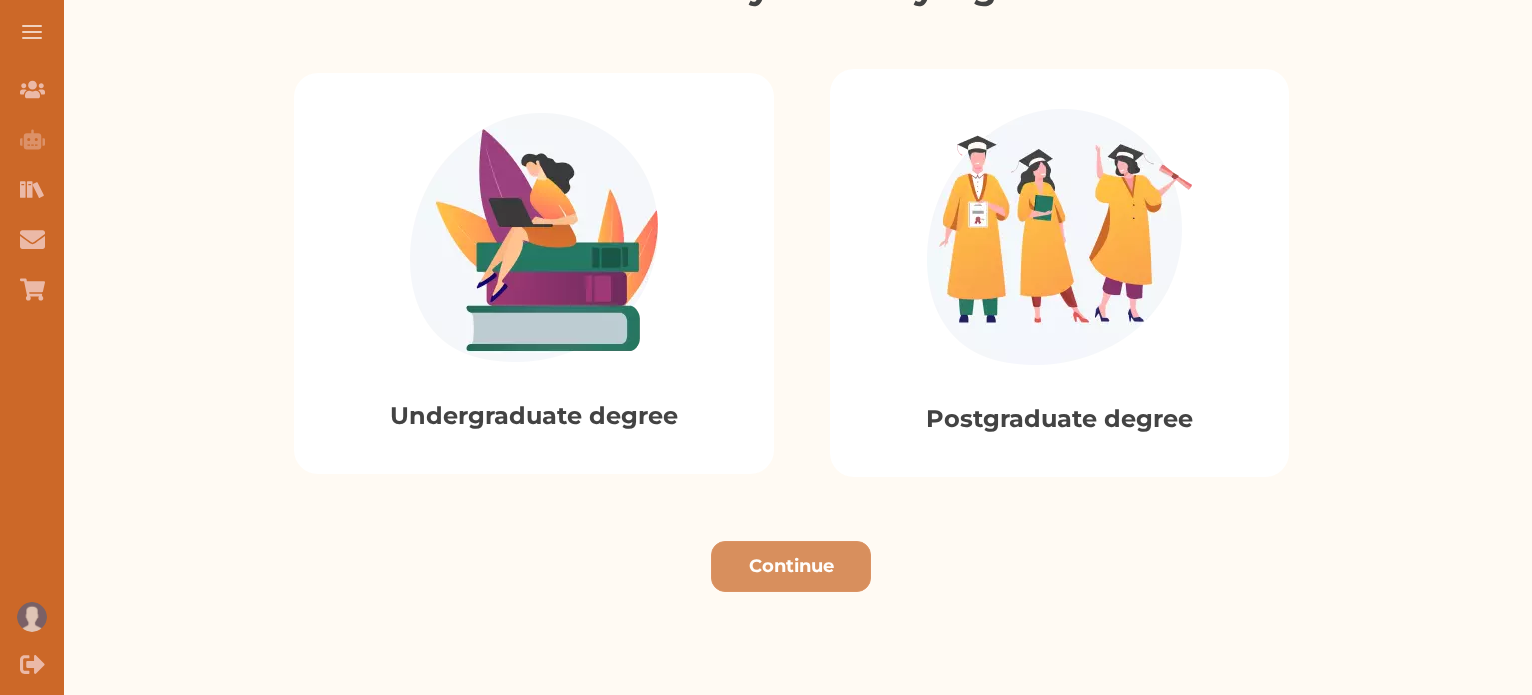 click at bounding box center [534, 237] 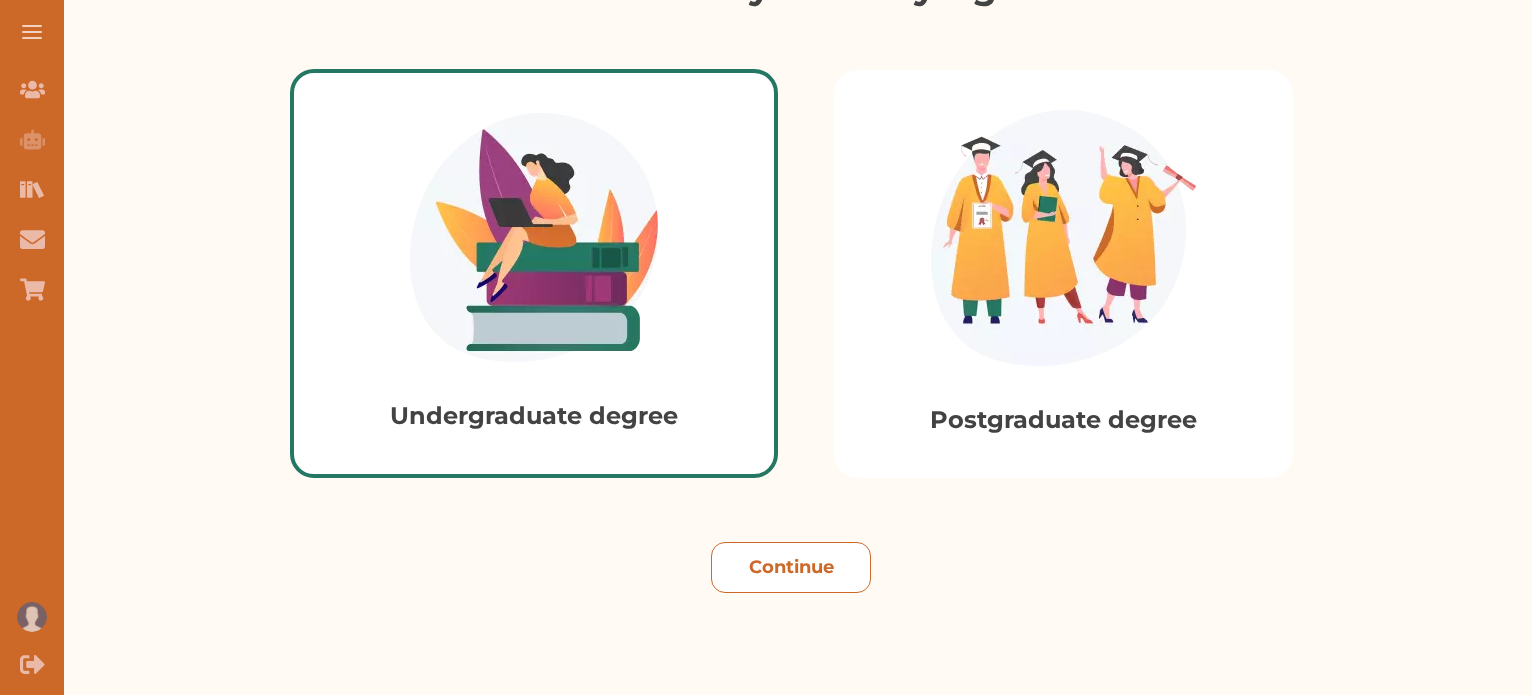 click on "Continue" at bounding box center (791, 567) 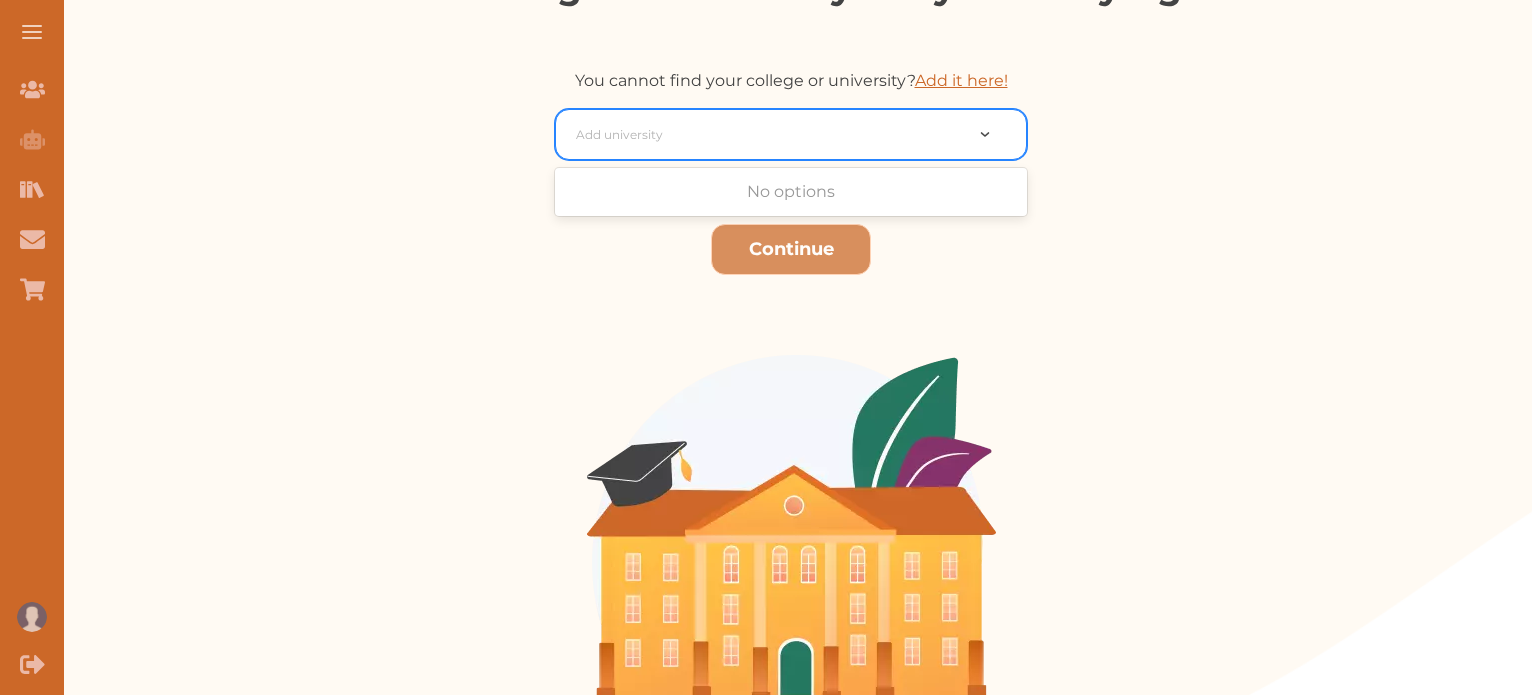 click at bounding box center (769, 135) 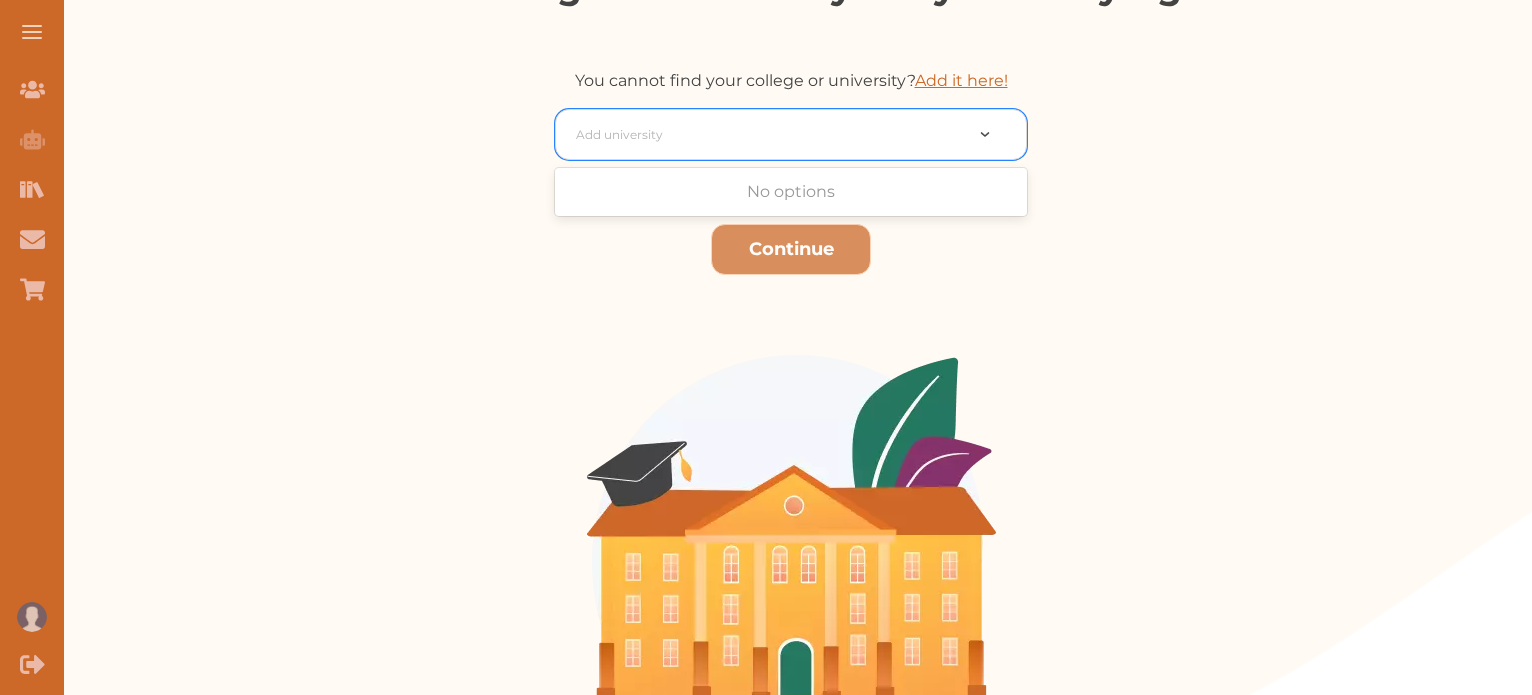scroll, scrollTop: 0, scrollLeft: 0, axis: both 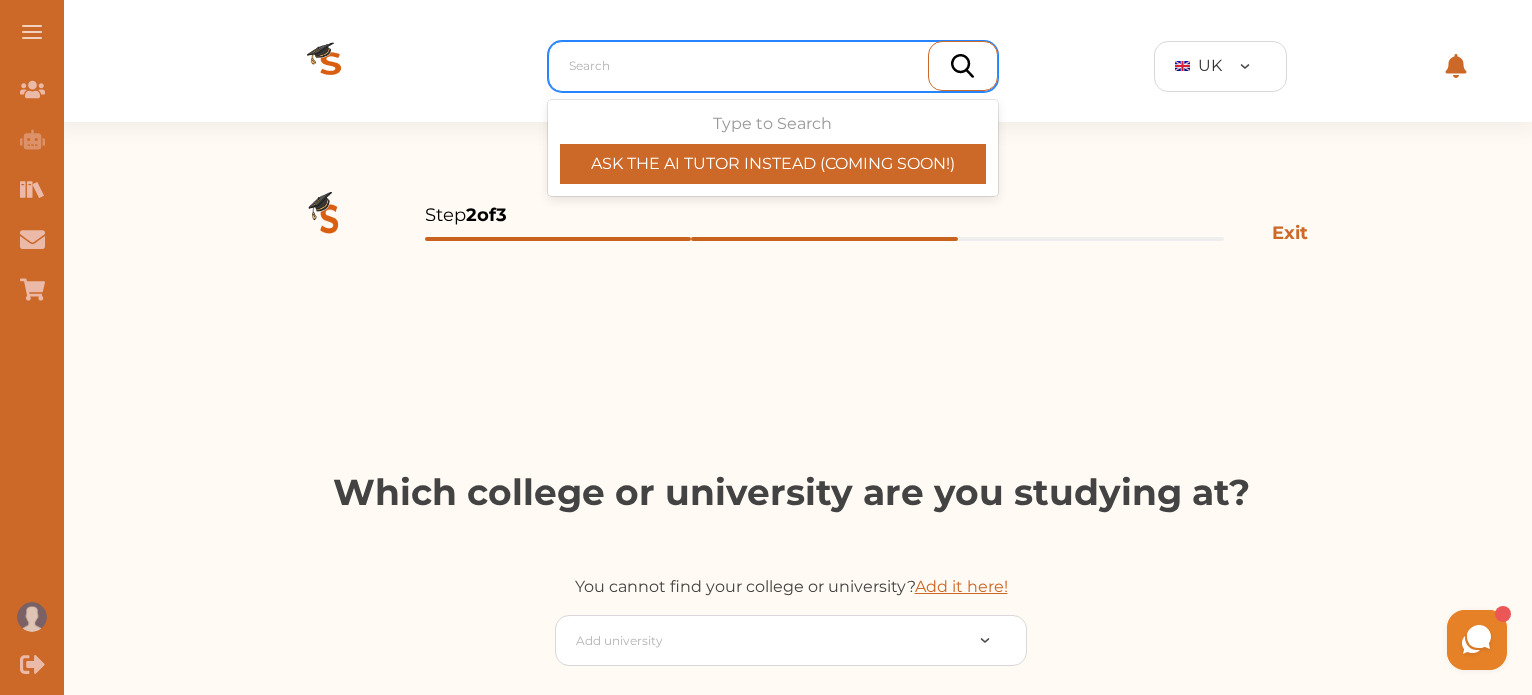 click at bounding box center (778, 66) 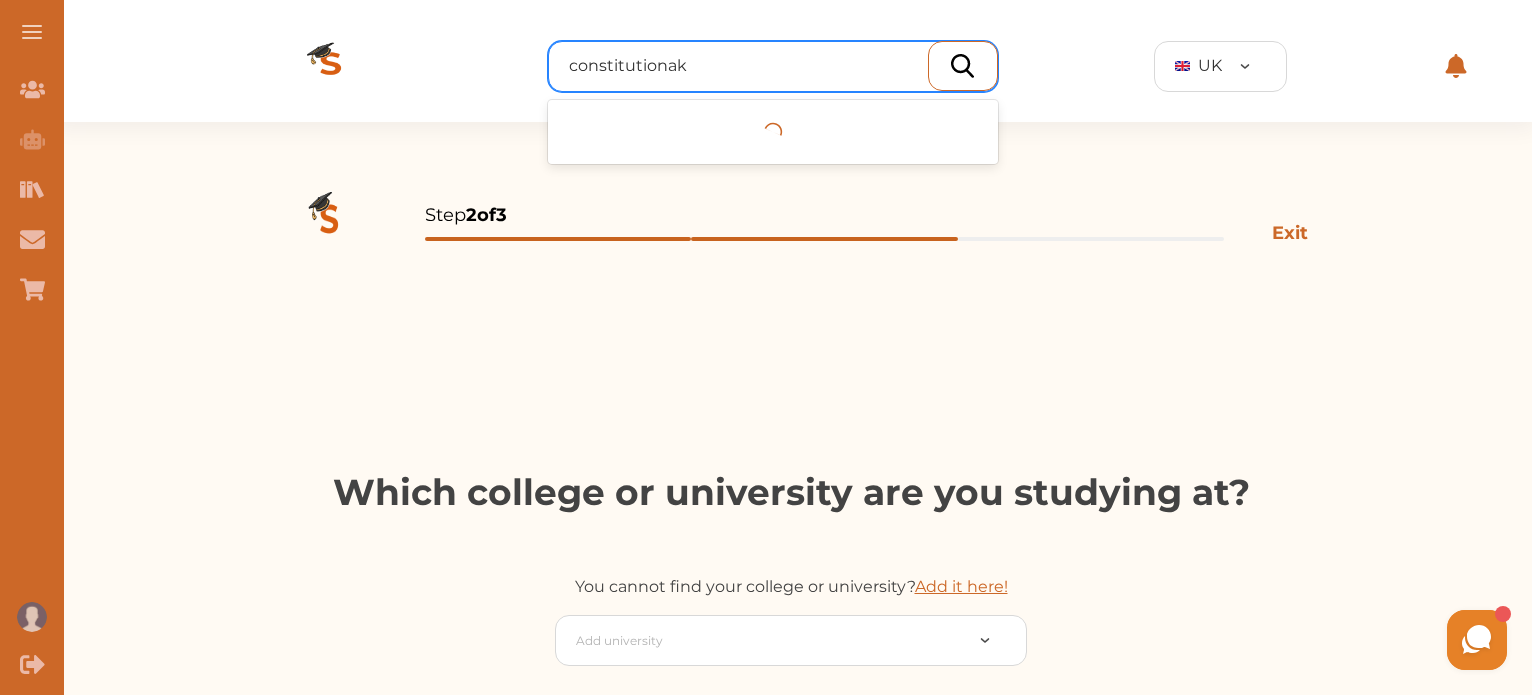type on "constitutiona" 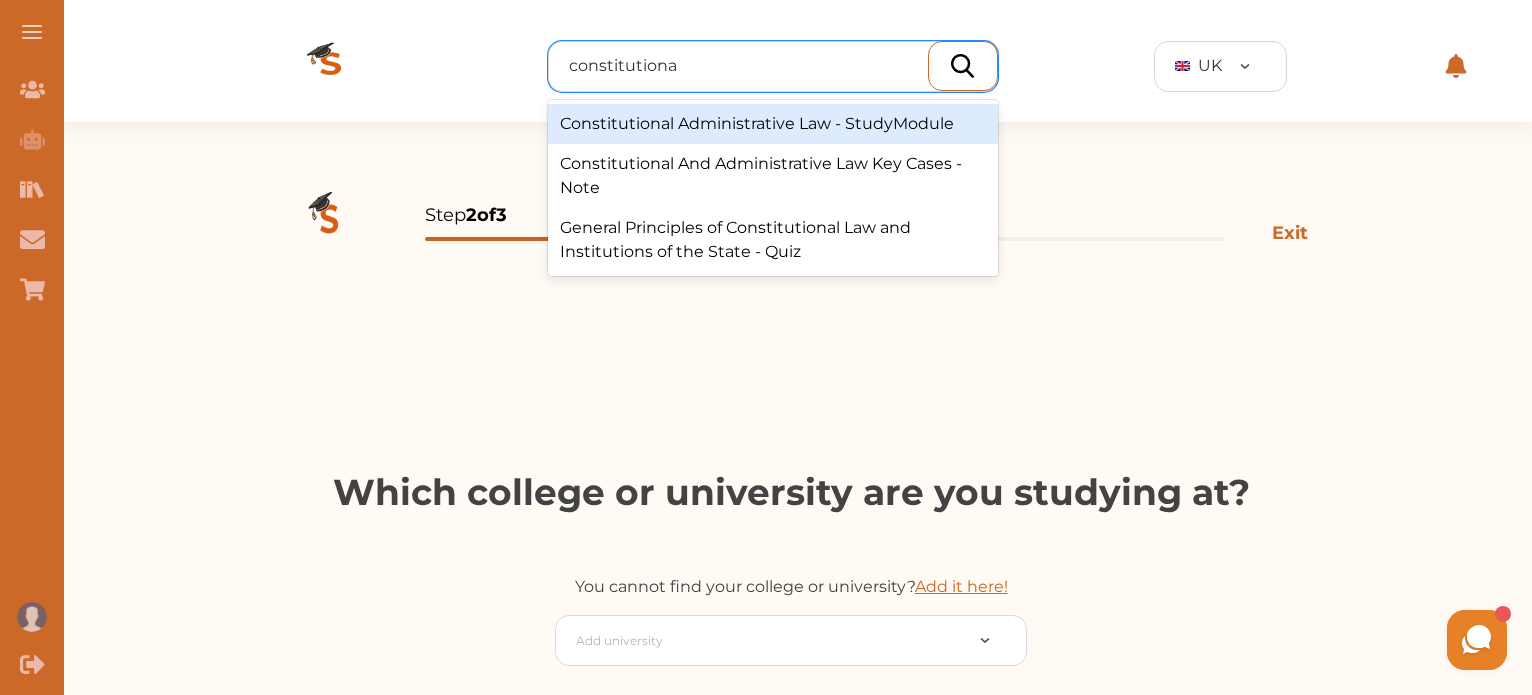 click on "Constitutional Administrative Law   - StudyModule" at bounding box center [773, 124] 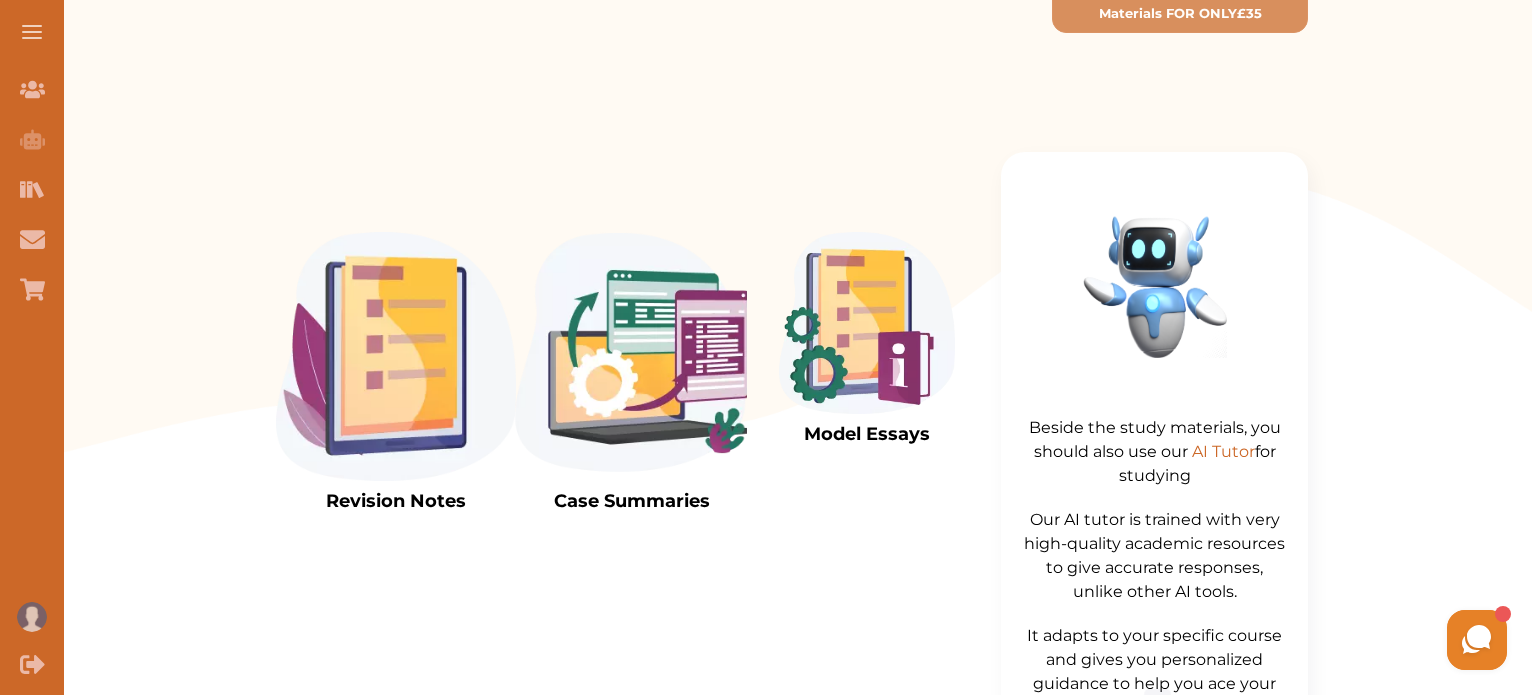 scroll, scrollTop: 424, scrollLeft: 0, axis: vertical 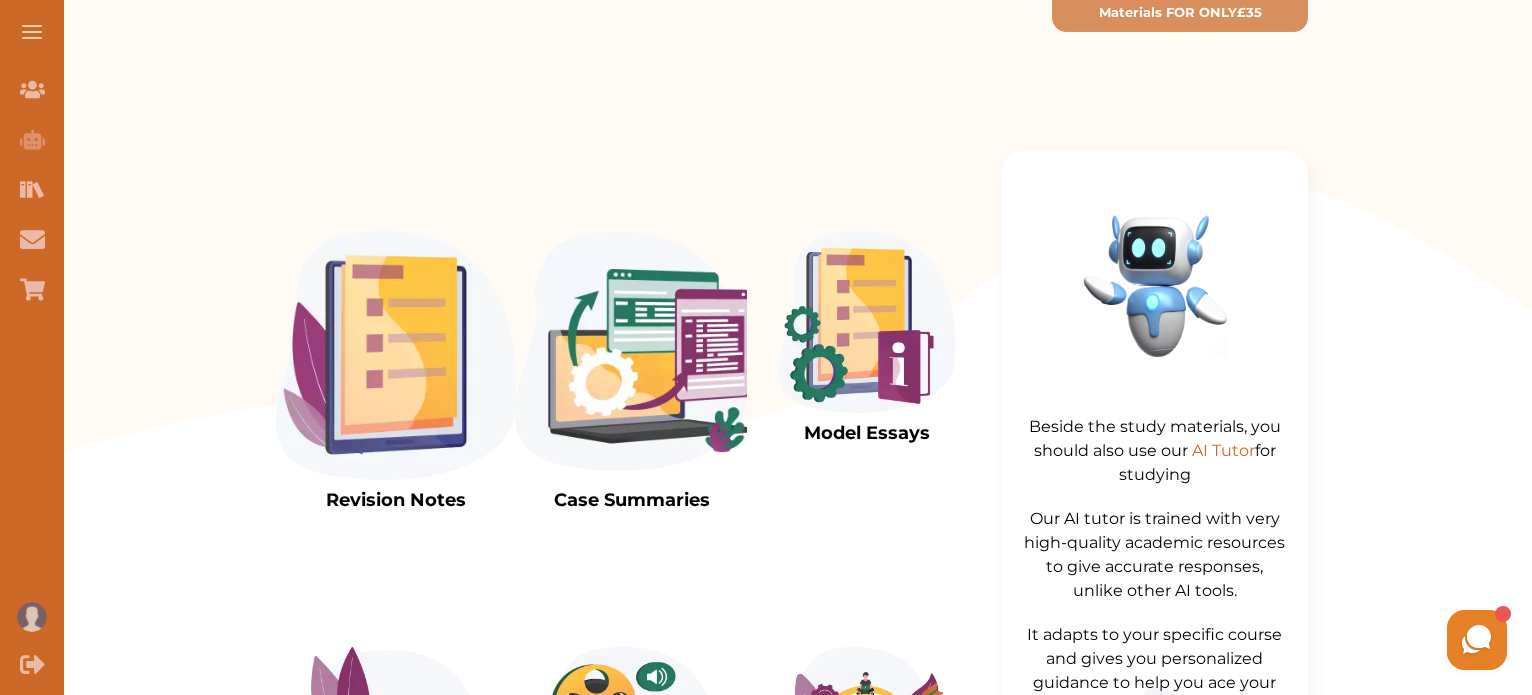 click at bounding box center [867, 322] 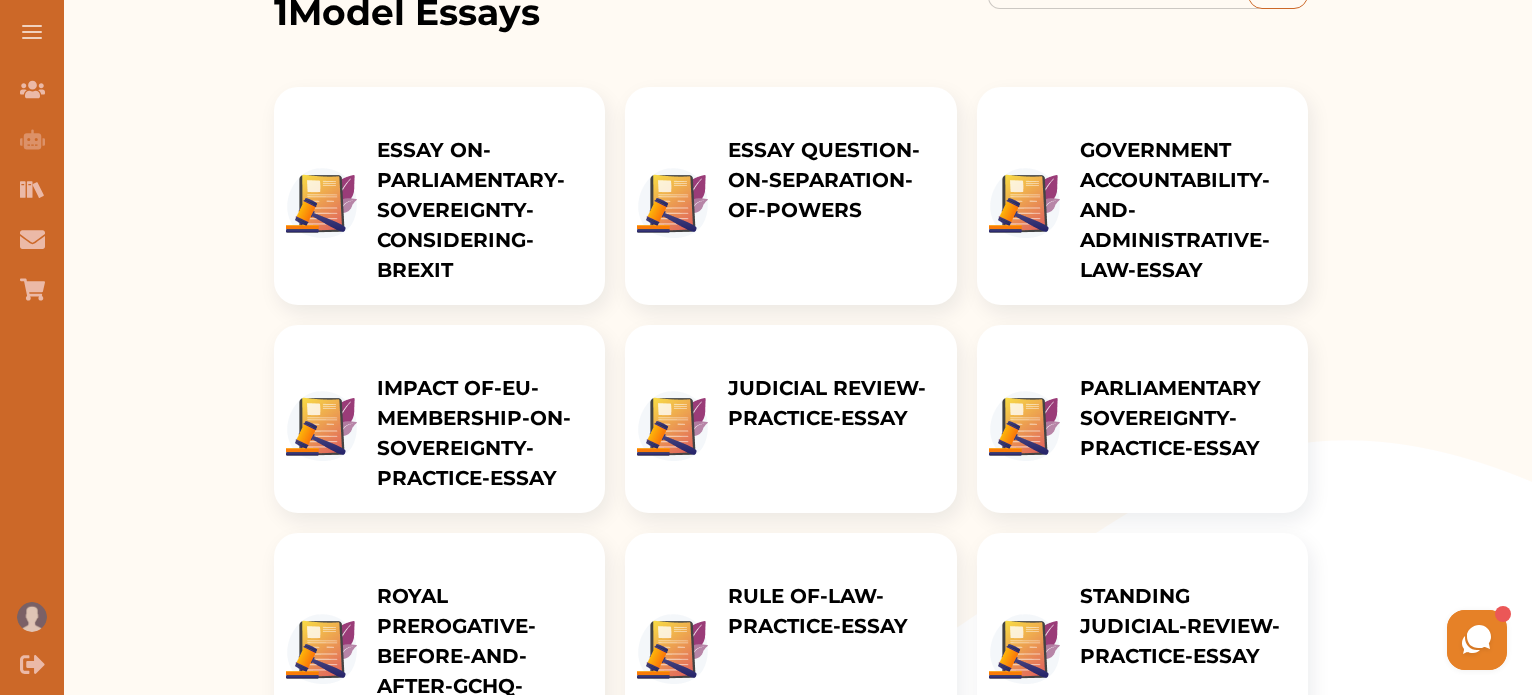 scroll, scrollTop: 351, scrollLeft: 0, axis: vertical 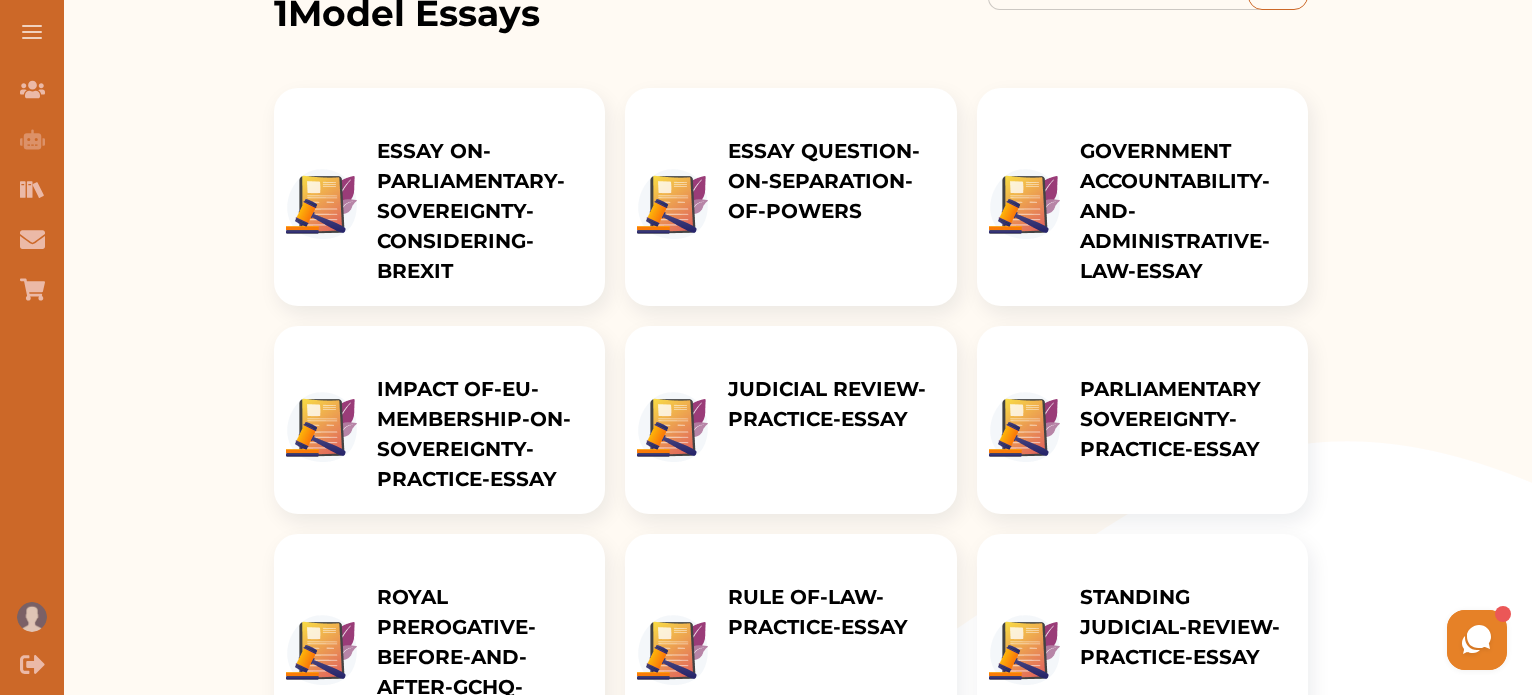 click on "ESSAY QUESTION-ON-SEPARATION-OF-POWERS" at bounding box center [832, 181] 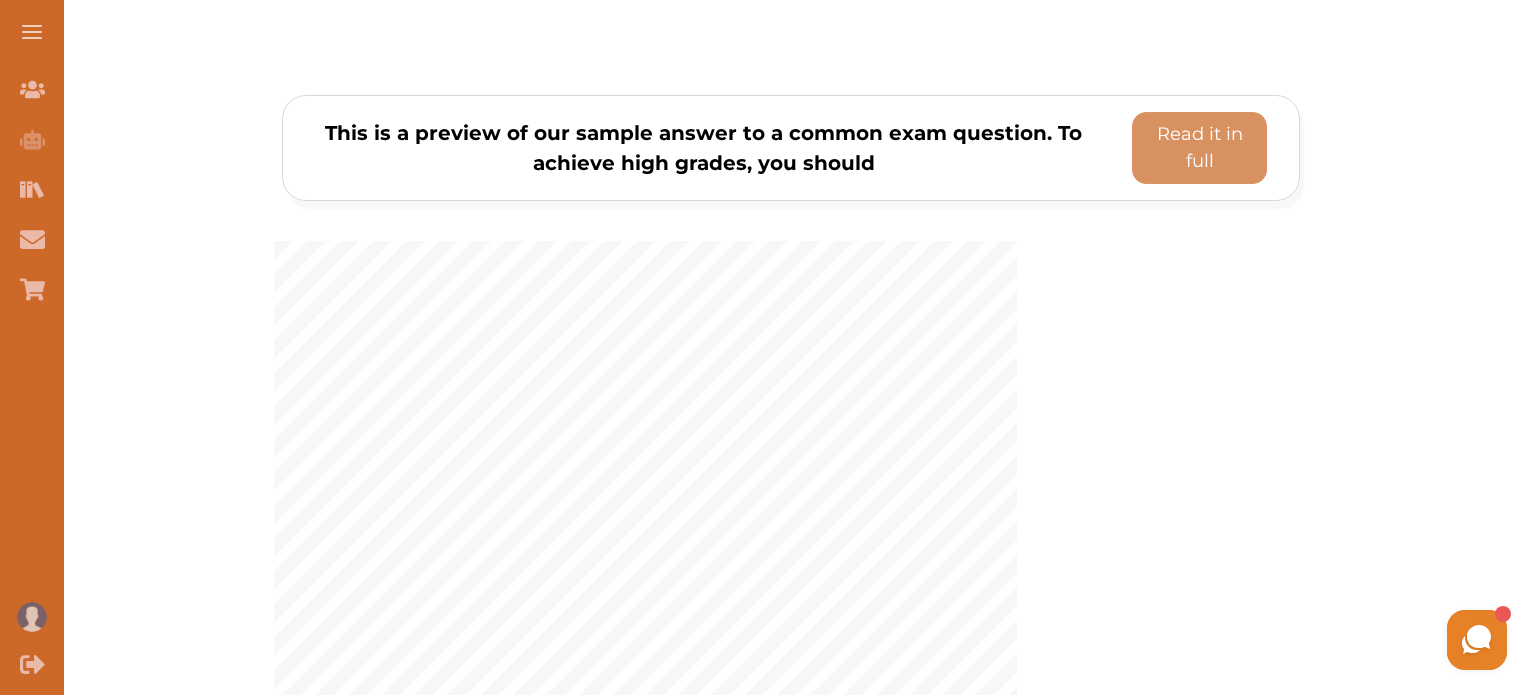 scroll, scrollTop: 299, scrollLeft: 0, axis: vertical 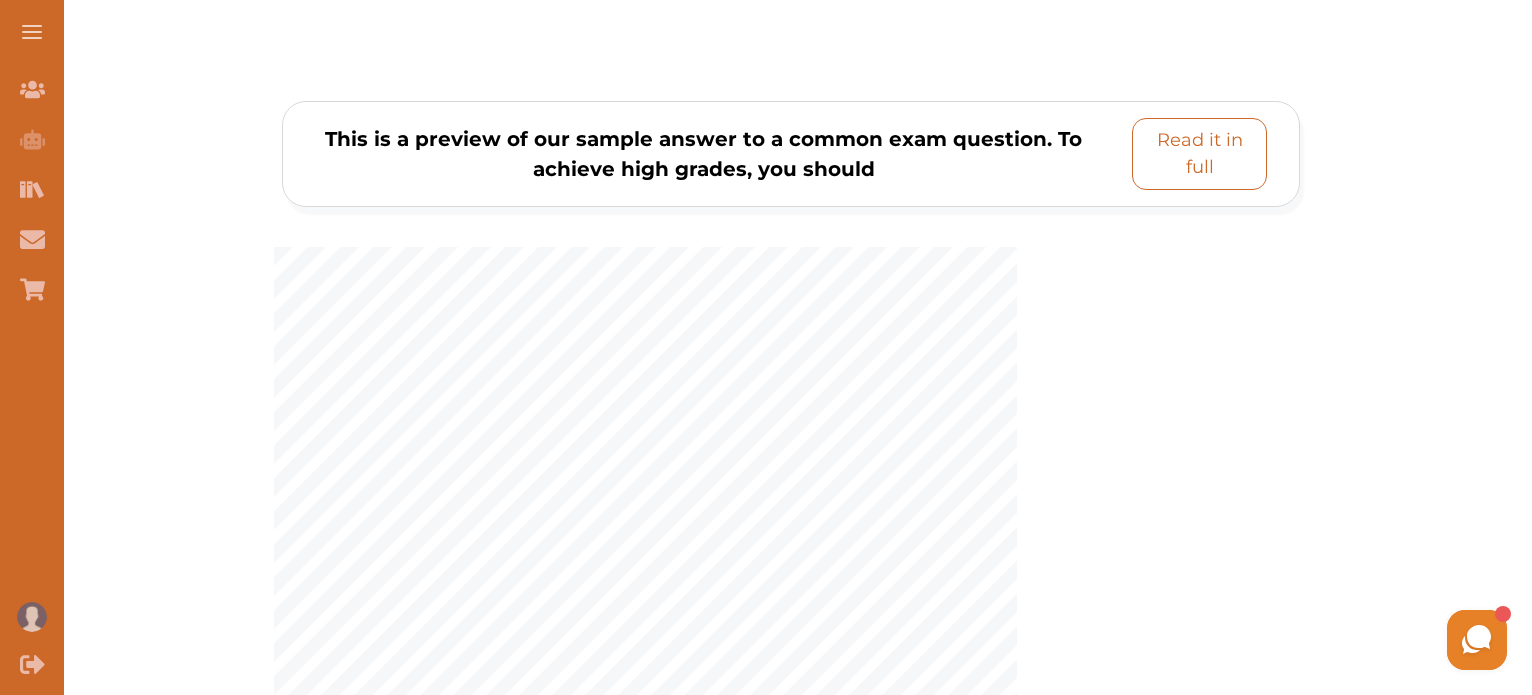 click on "This is a preview of our sample answer to a common exam question. To achieve high grades, you should Read it in full 1 H ow   did   the Constitutional Reform Act 2005 had enhanced separation of powers in the [GEOGRAPHIC_DATA] ? Important Notice:   Please bear in mind that you should only use this model coursework for educational purposes. Any acts like copying parts of this   essay and submitting it as yours will amount to breach of IP rights and serious academic misconduct. Level: 64 - 68% (1535 words) Separation of powers,   a   doctrine that has formed   fundamental   principle of constitutionalism   in   the U . S and   in   many   European   democracies ,   has never   formally been incorporated into the Westminster model of parliamentary democracy. 1 Although in   De l ’esprit   des l ois ,   when   refining   the   Aristotelian concept of   ‘three things in all states which a careful legislator   ought well to consider’ 2   and   expounding the importance of   the   and judiciary ,   M ontesquie u   based     ," at bounding box center (791, 640) 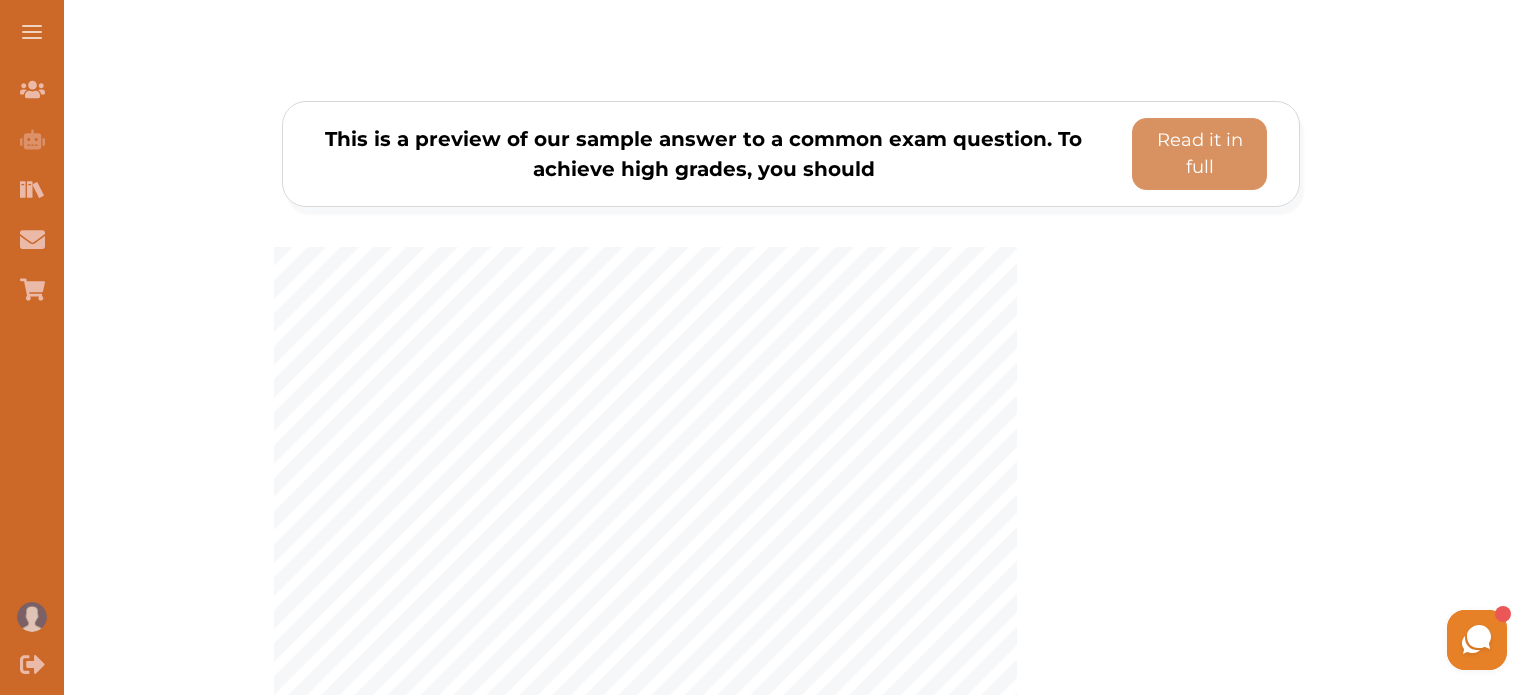 click on "Not Now" at bounding box center [935, 430] 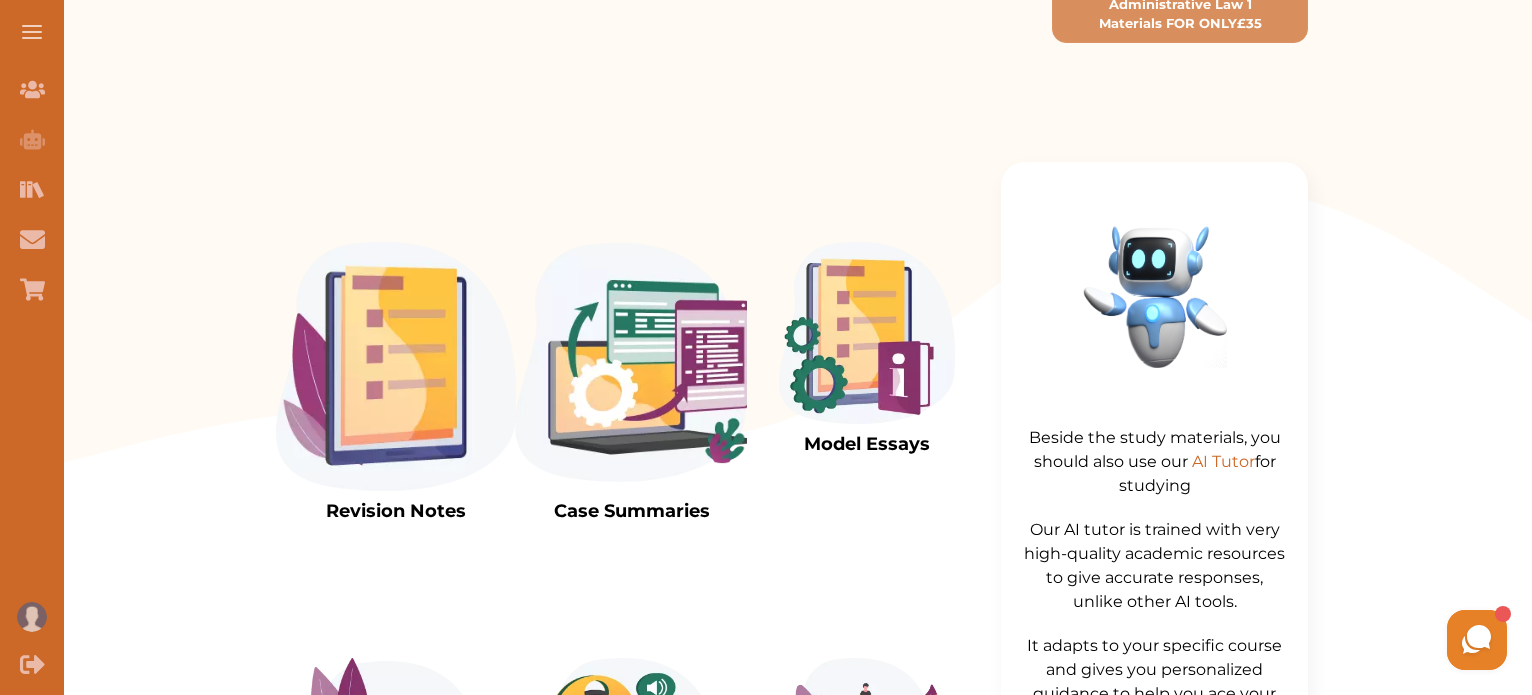 scroll, scrollTop: 424, scrollLeft: 0, axis: vertical 